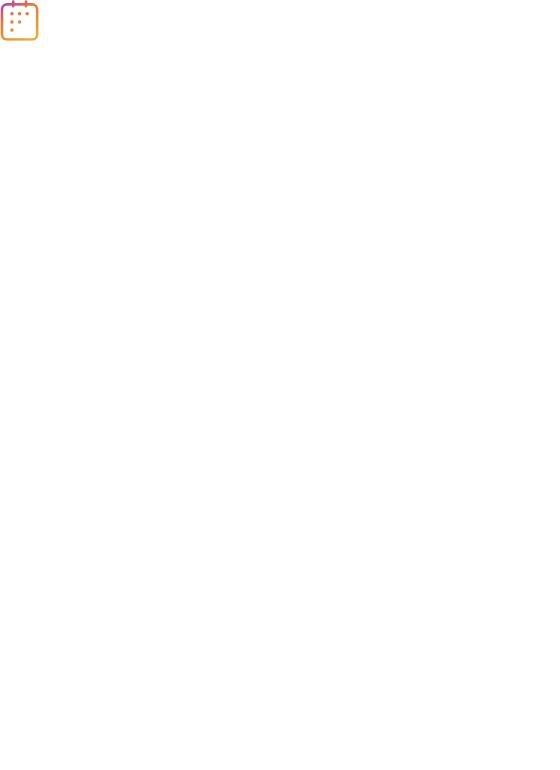 scroll, scrollTop: 0, scrollLeft: 0, axis: both 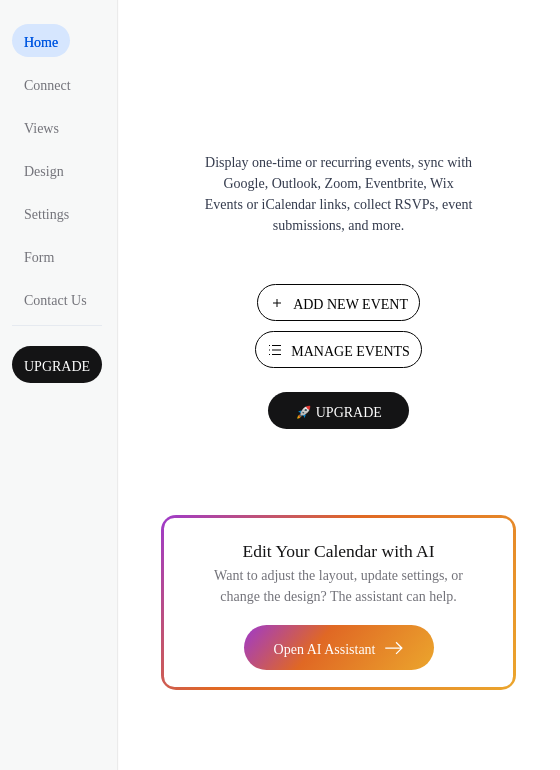 click on "Manage Events" at bounding box center [338, 349] 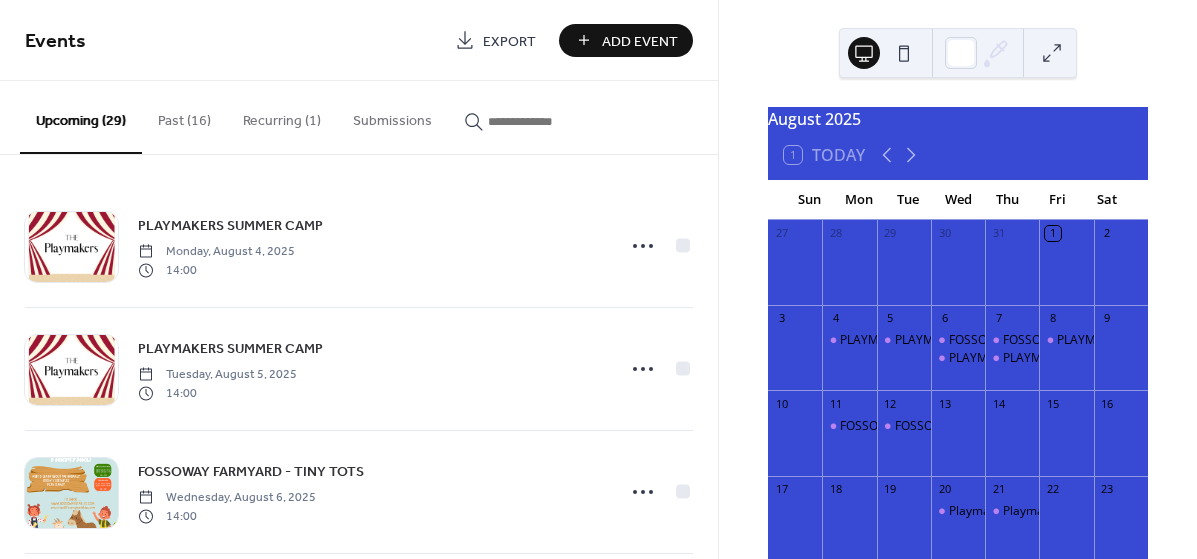 scroll, scrollTop: 0, scrollLeft: 0, axis: both 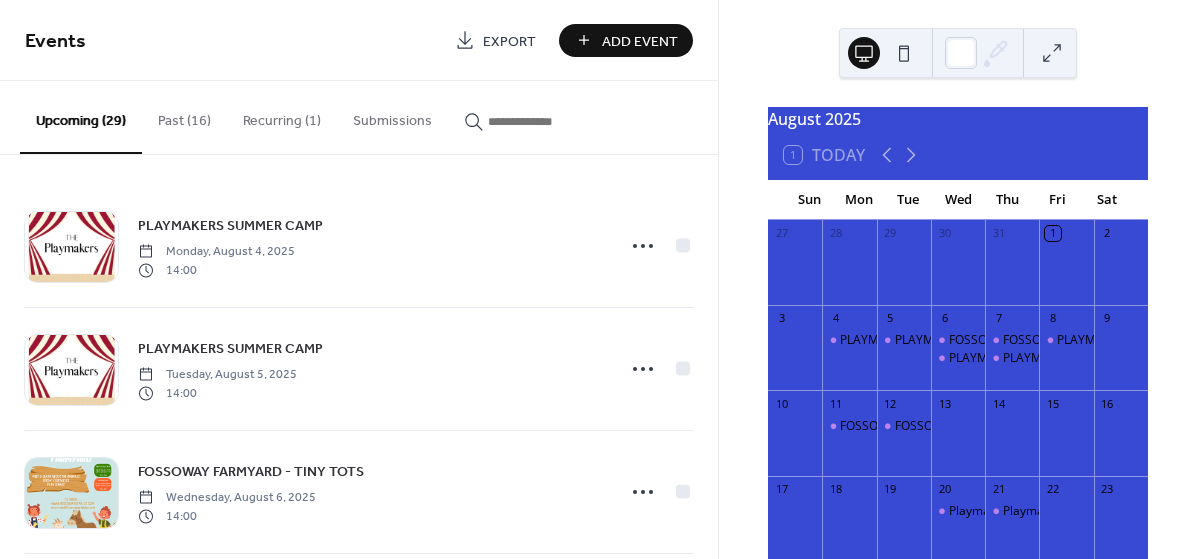 click on "Add Event" at bounding box center (640, 41) 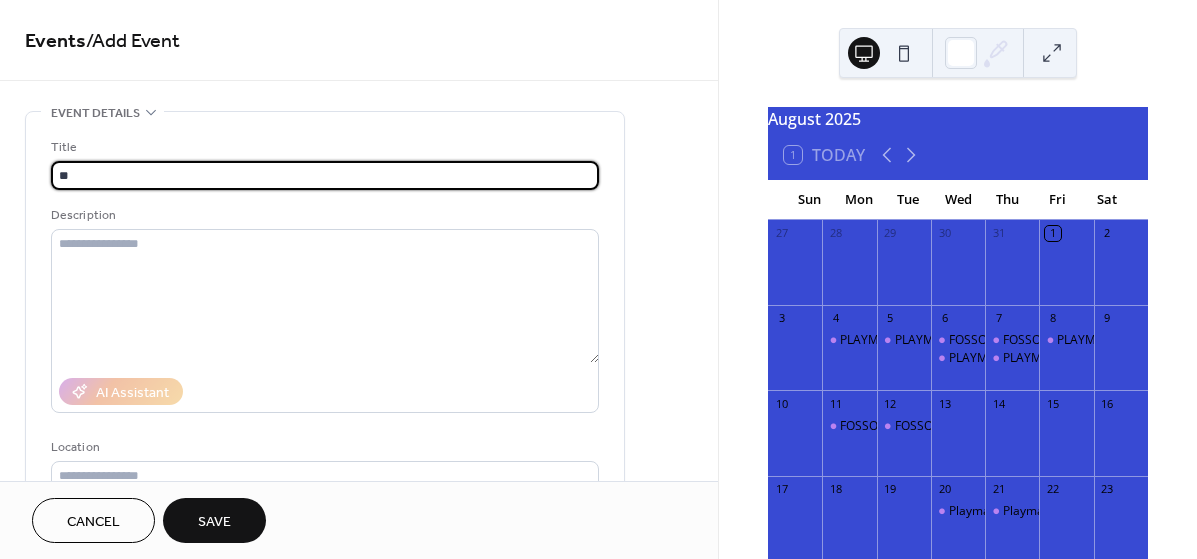 type on "*" 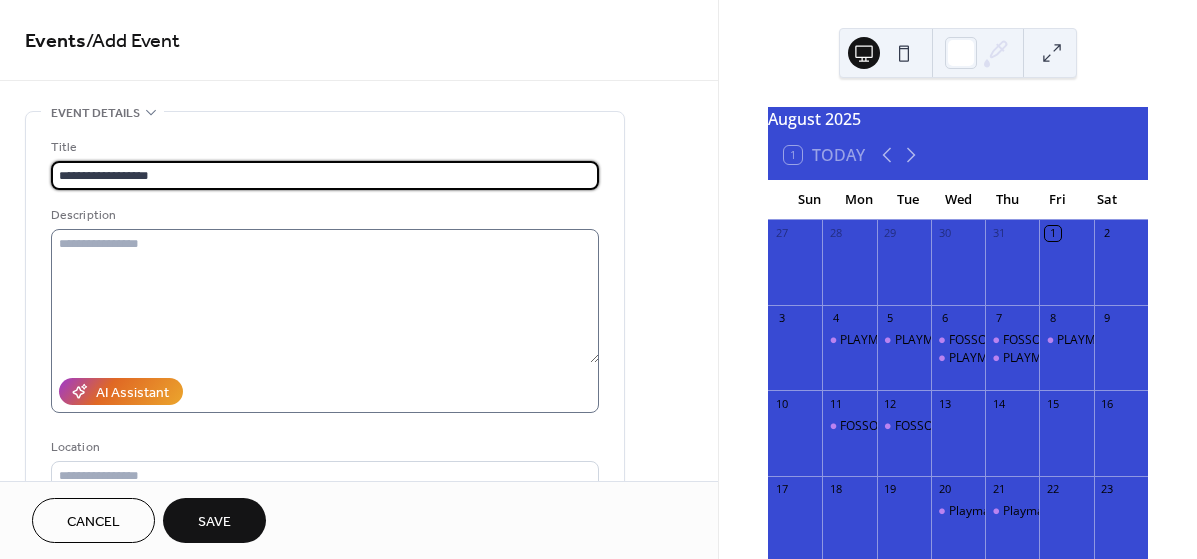 type on "**********" 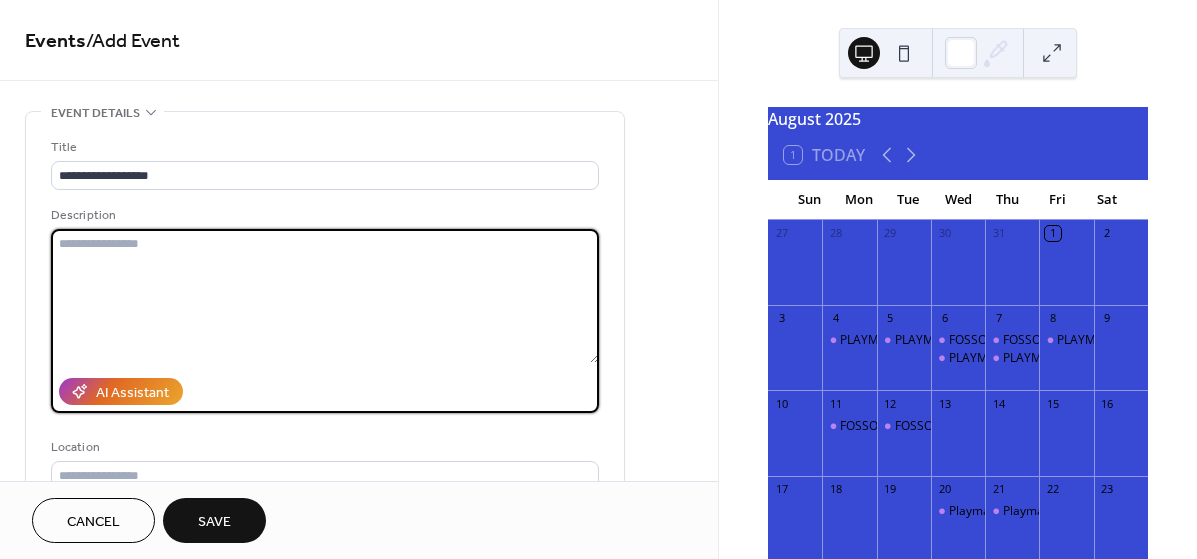 click at bounding box center (325, 296) 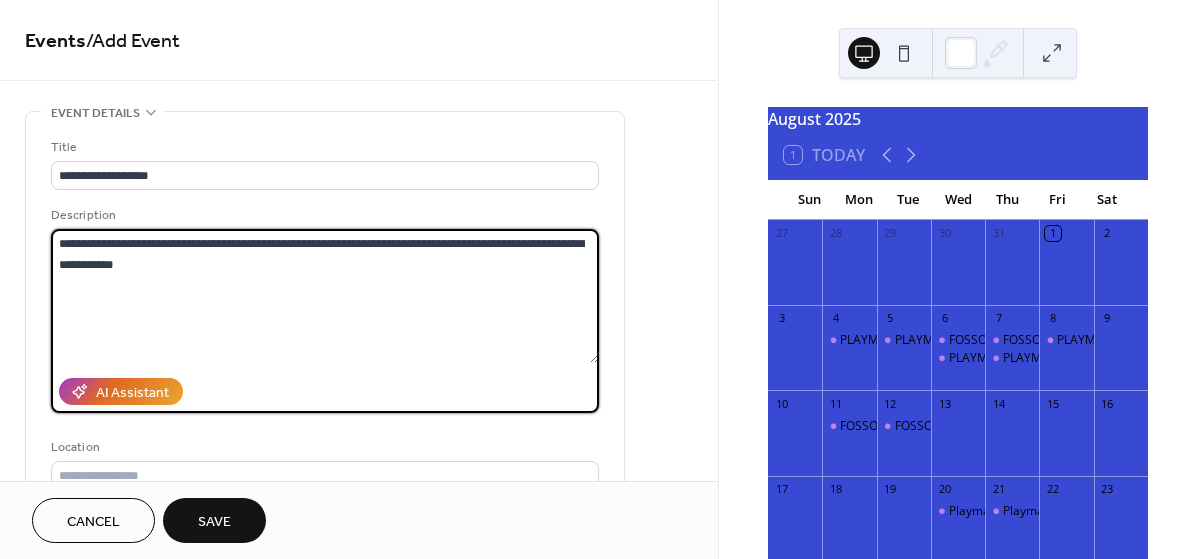 click on "**********" at bounding box center [325, 296] 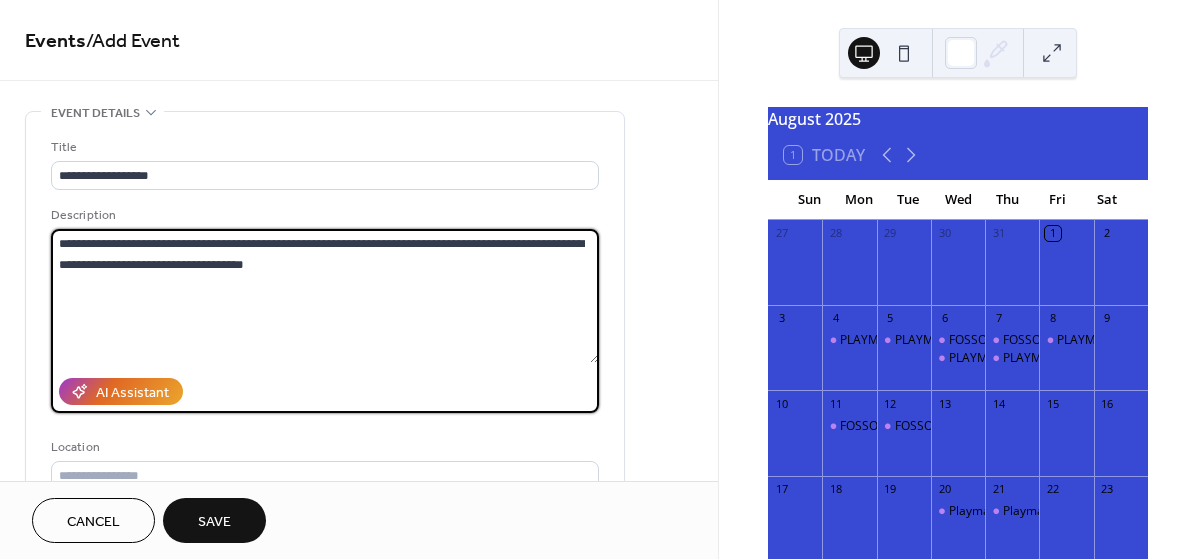 click on "**********" at bounding box center [325, 296] 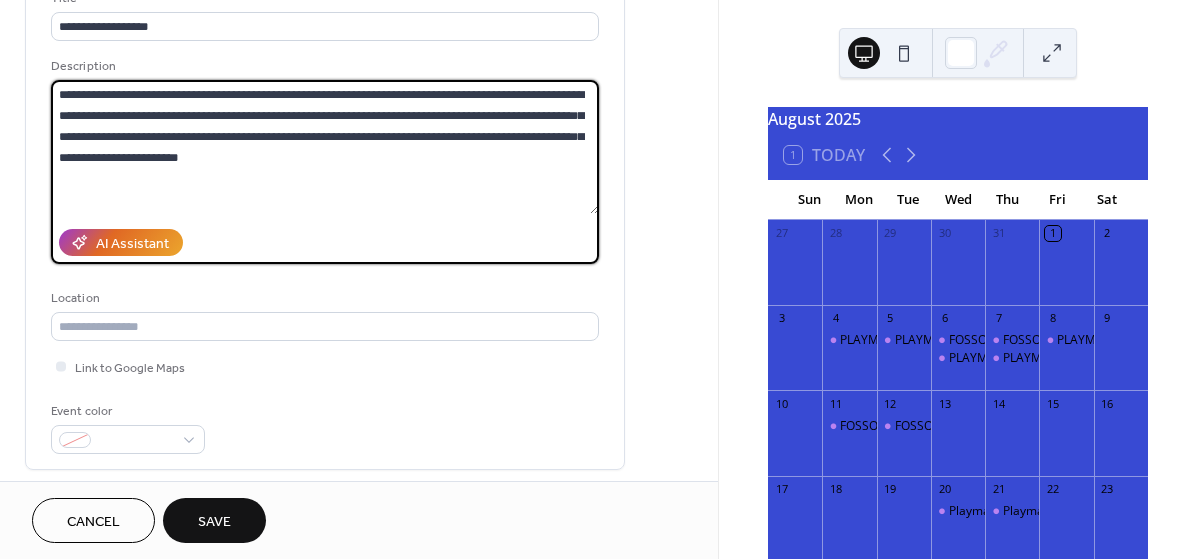 scroll, scrollTop: 152, scrollLeft: 0, axis: vertical 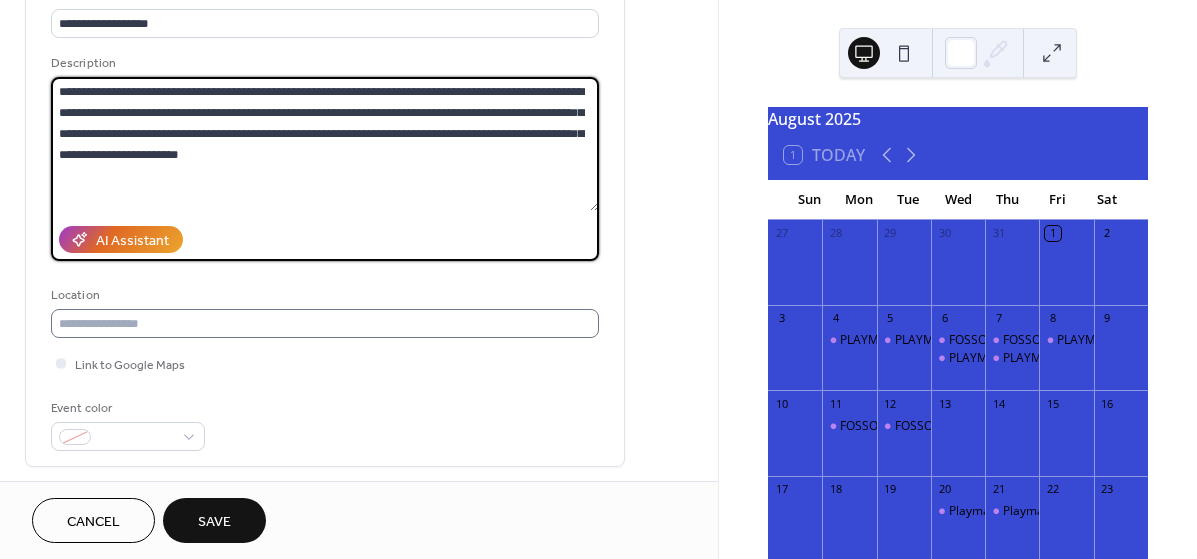 type on "**********" 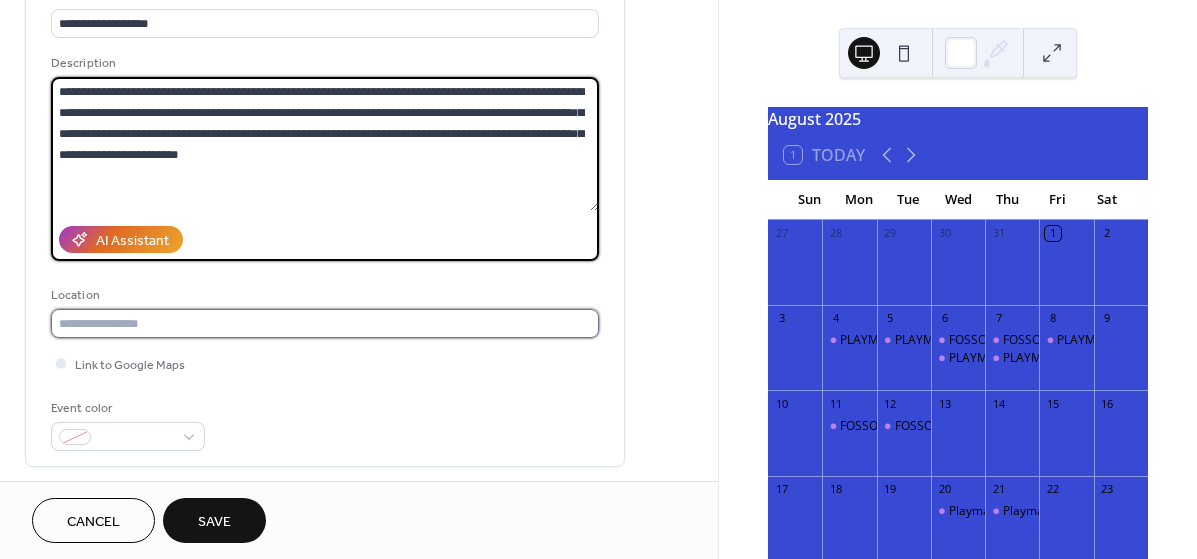 click at bounding box center [325, 323] 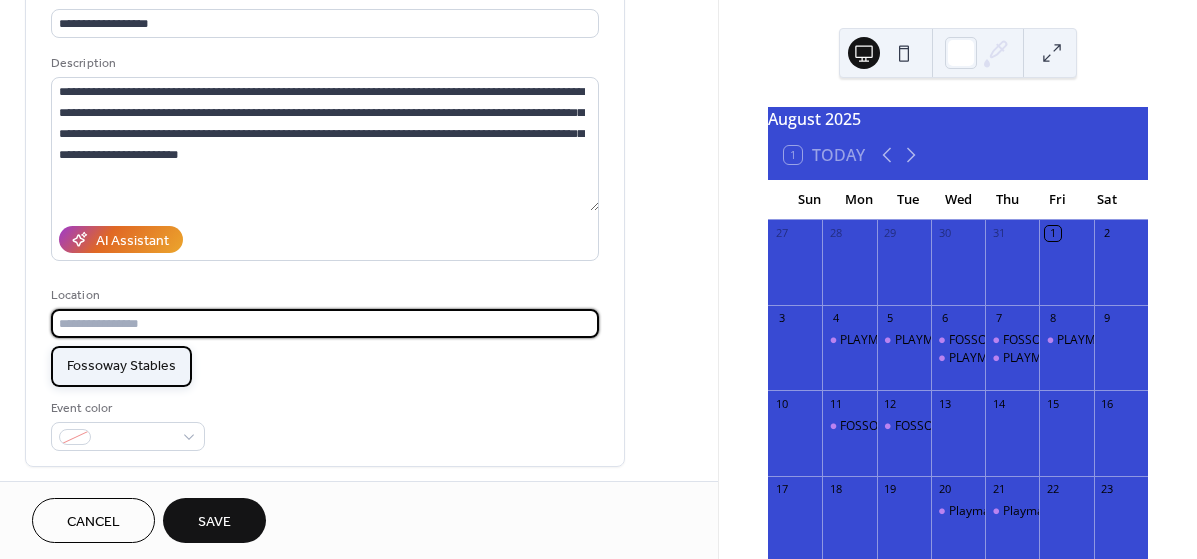click on "Fossoway Stables" at bounding box center (121, 366) 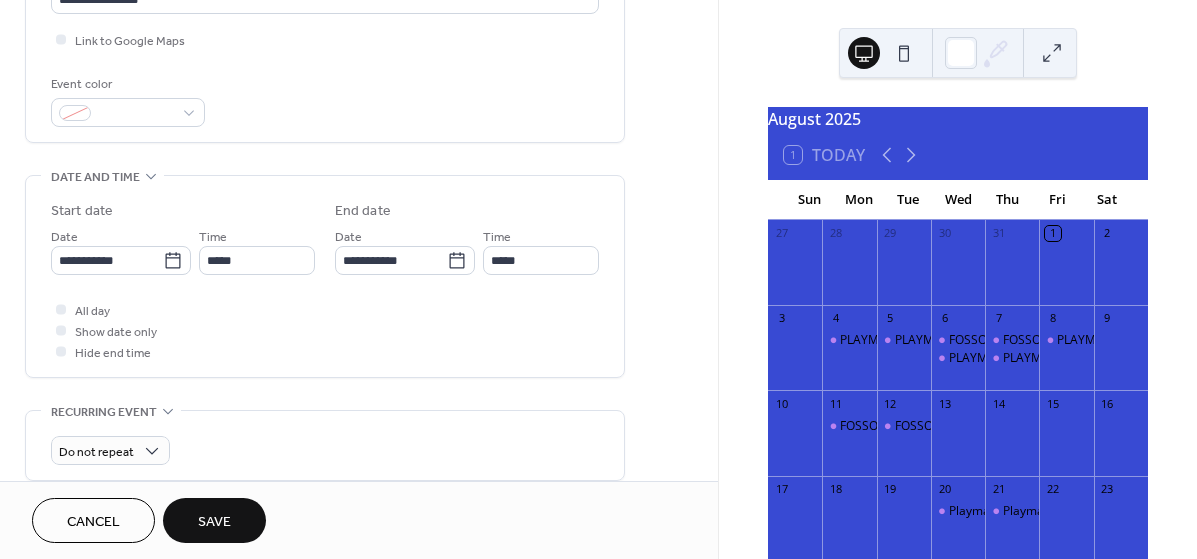 scroll, scrollTop: 479, scrollLeft: 0, axis: vertical 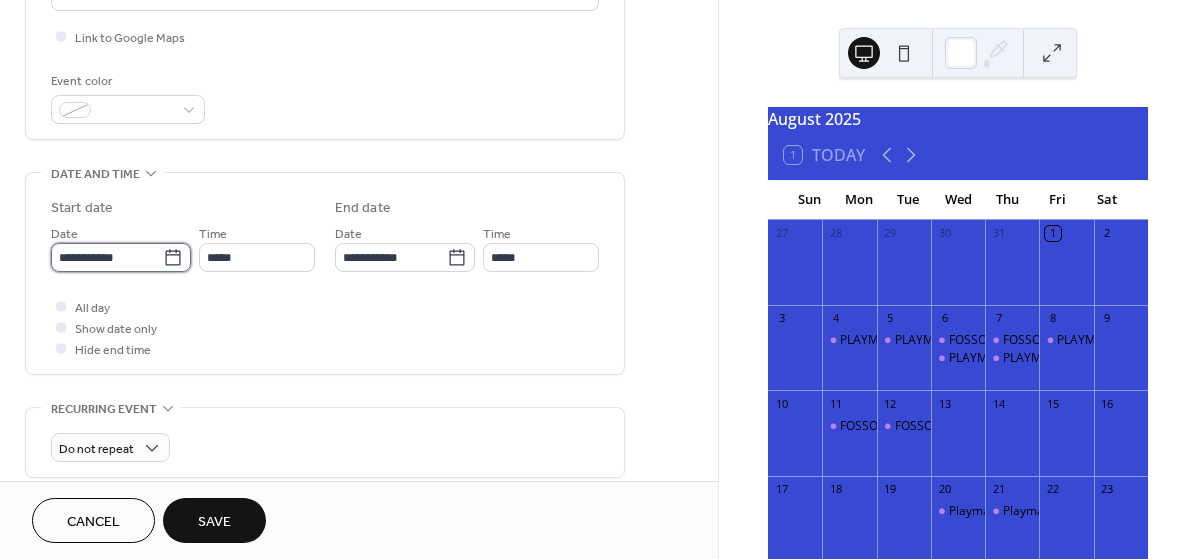 click on "**********" at bounding box center [107, 257] 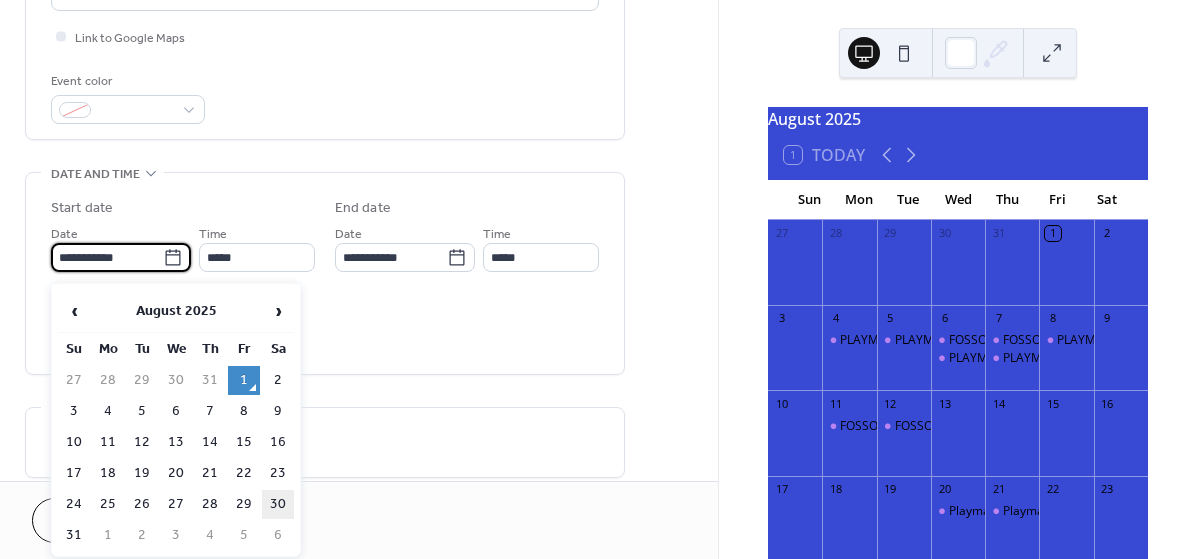 click on "30" at bounding box center (278, 504) 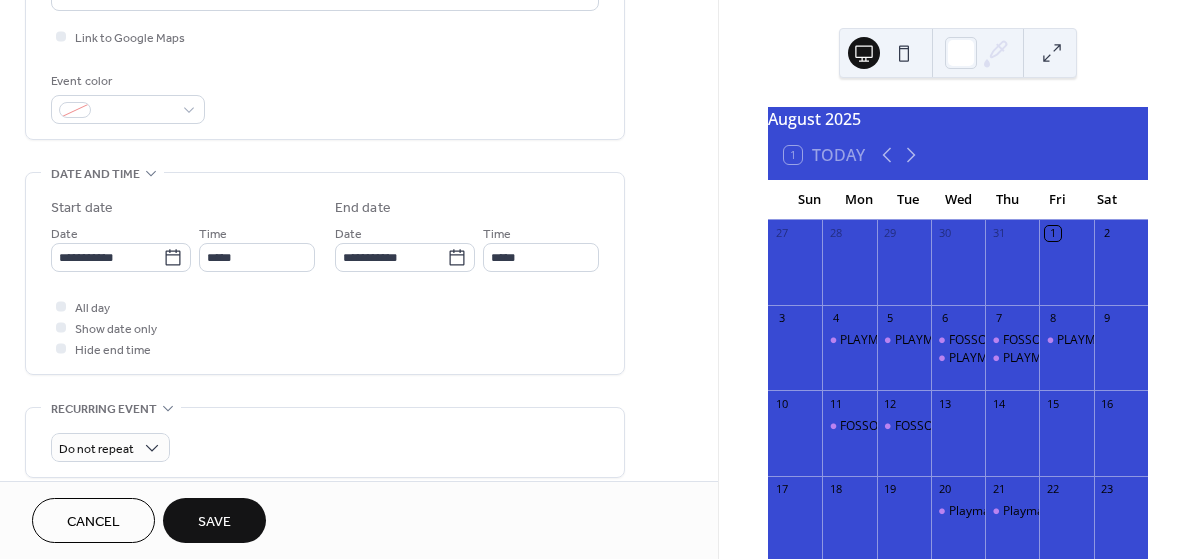 type on "**********" 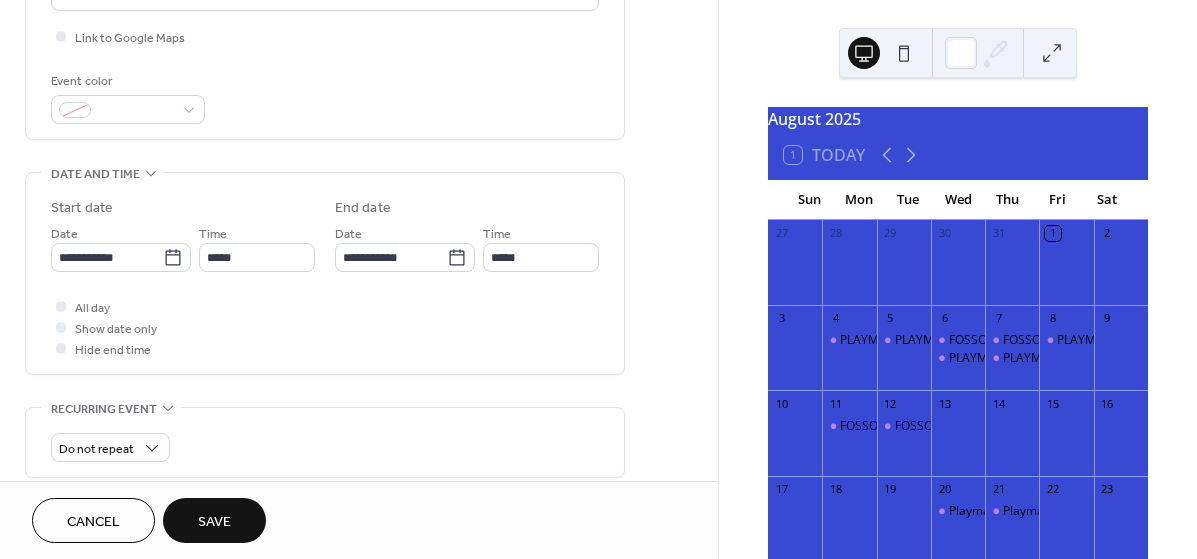 type on "**********" 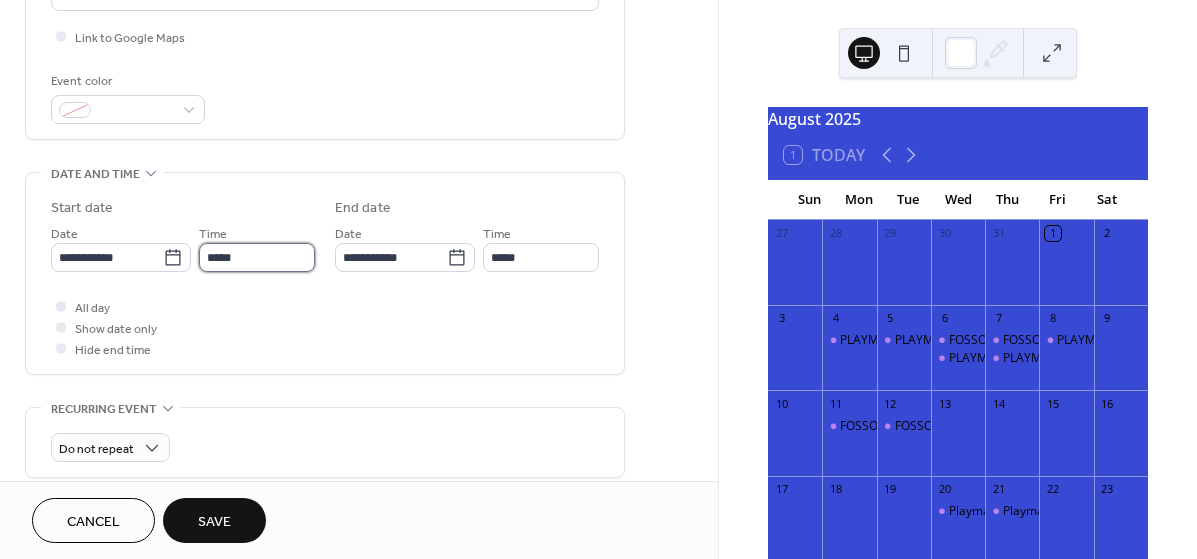 click on "*****" at bounding box center [257, 257] 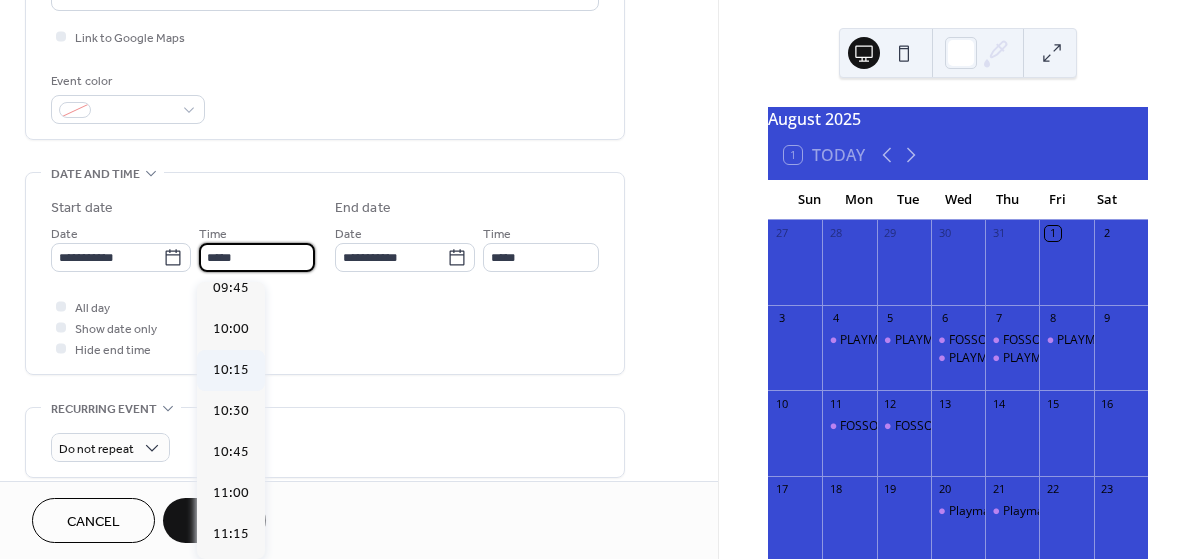 scroll, scrollTop: 1607, scrollLeft: 0, axis: vertical 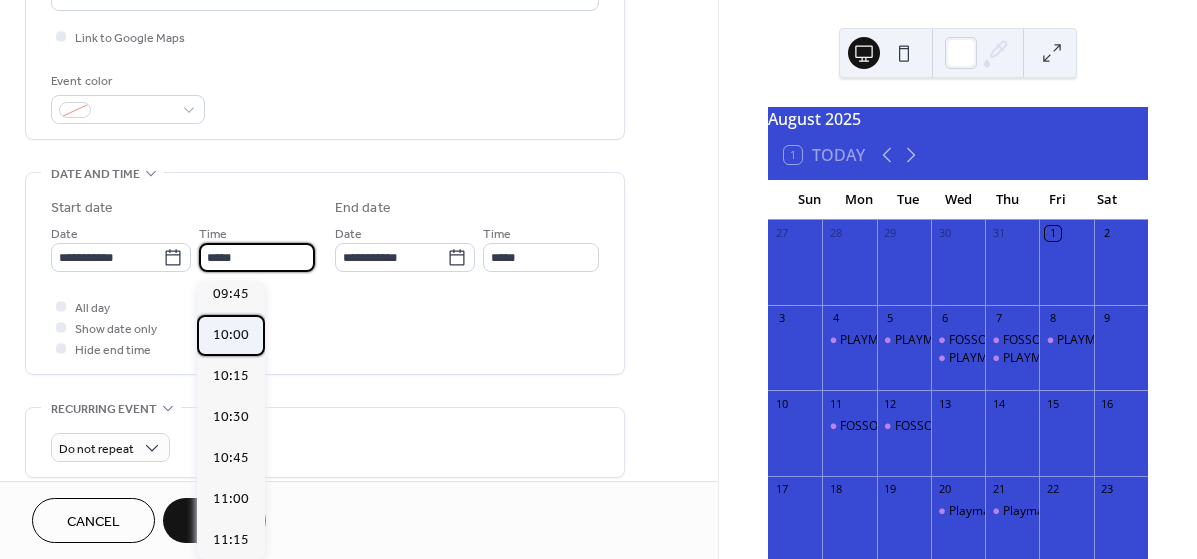 click on "10:00" at bounding box center (231, 335) 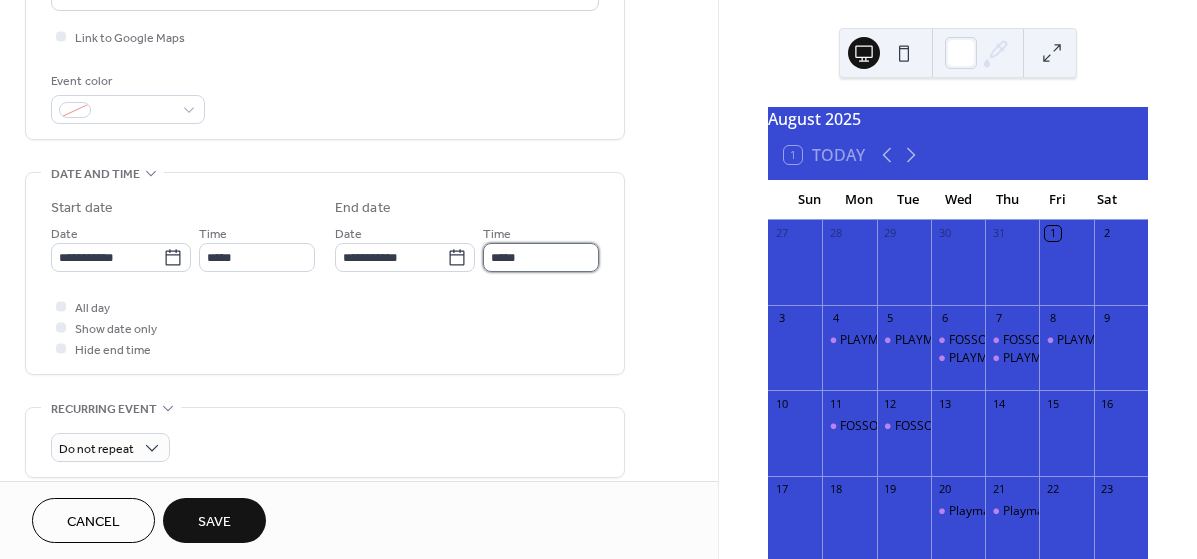 click on "*****" at bounding box center (541, 257) 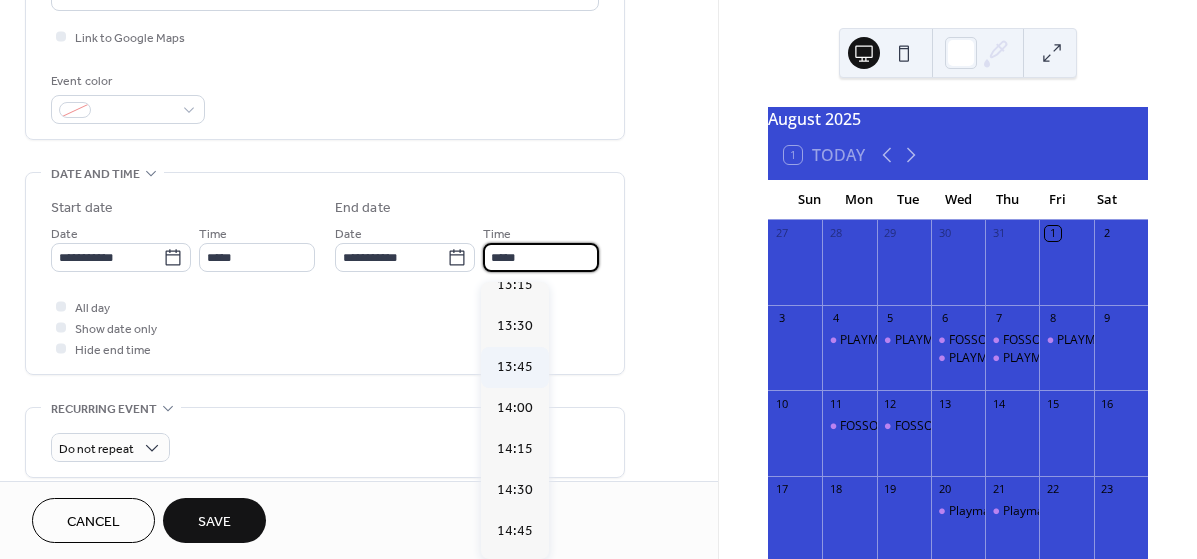 scroll, scrollTop: 522, scrollLeft: 0, axis: vertical 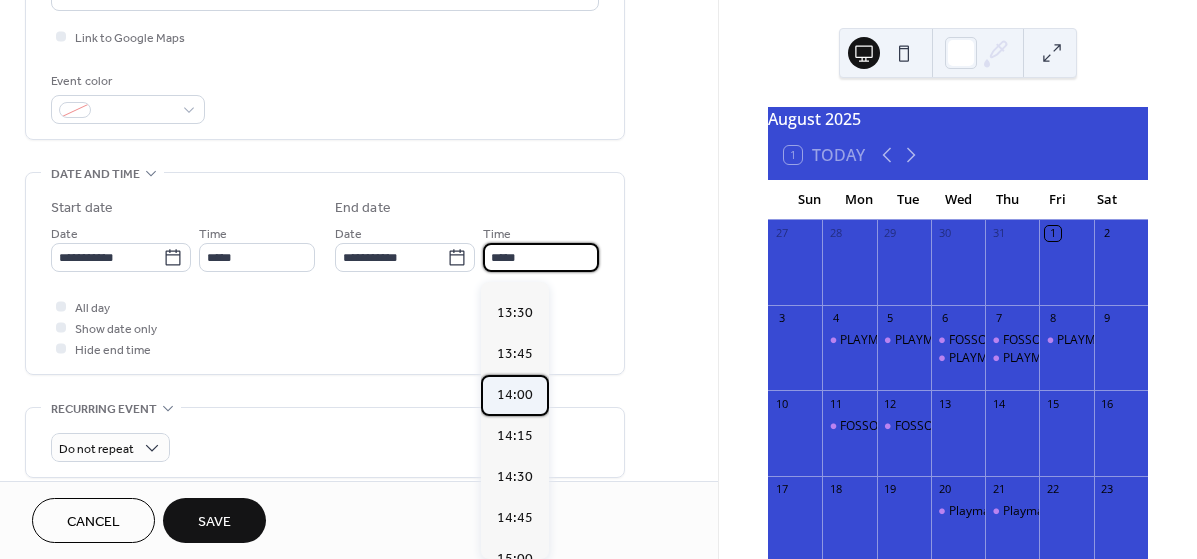 click on "14:00" at bounding box center (515, 395) 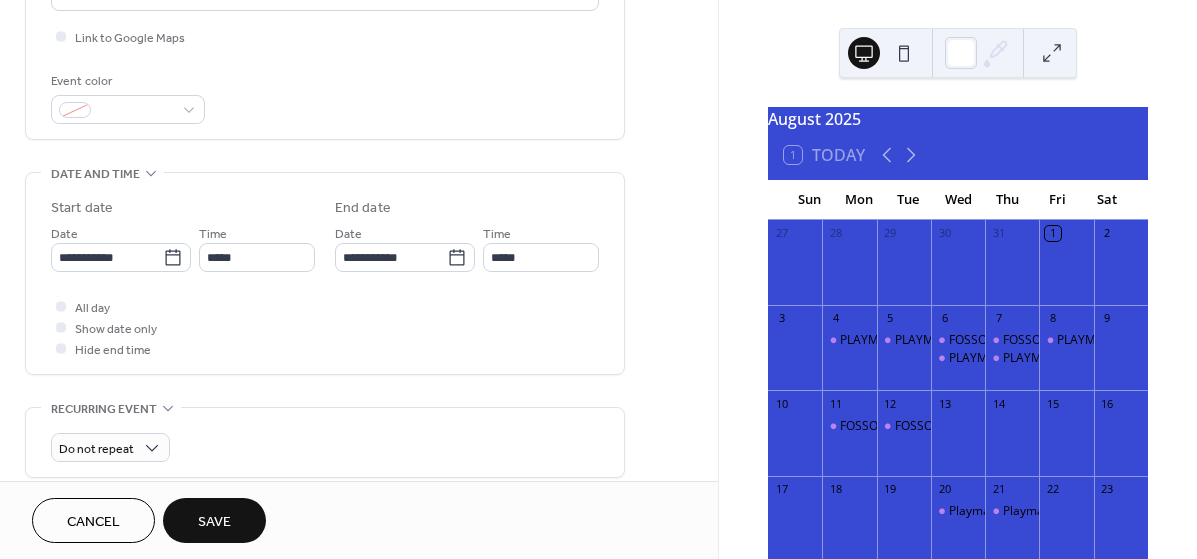 type on "*****" 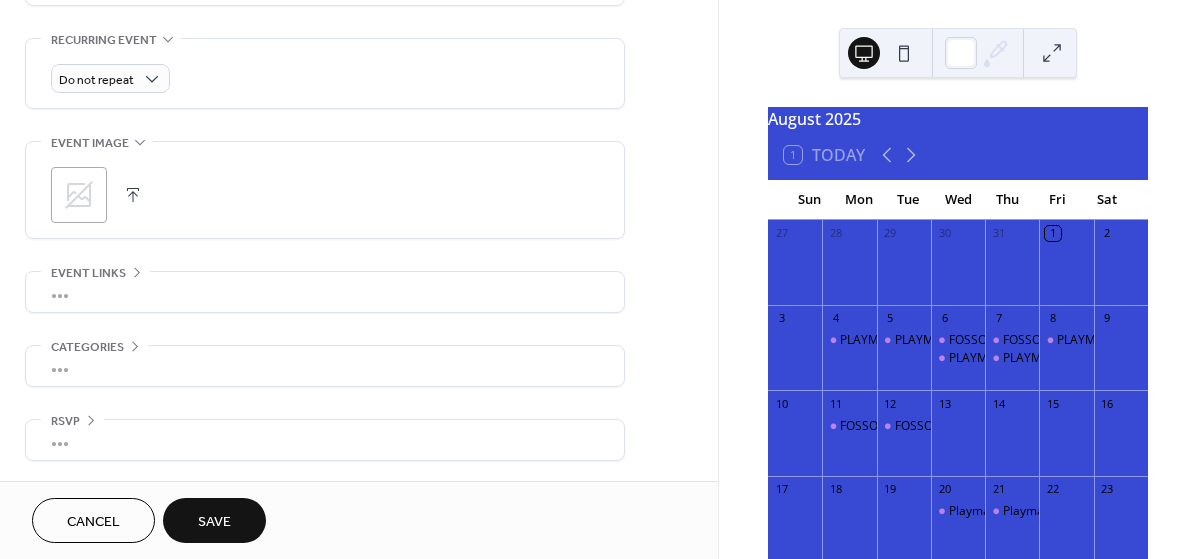 scroll, scrollTop: 854, scrollLeft: 0, axis: vertical 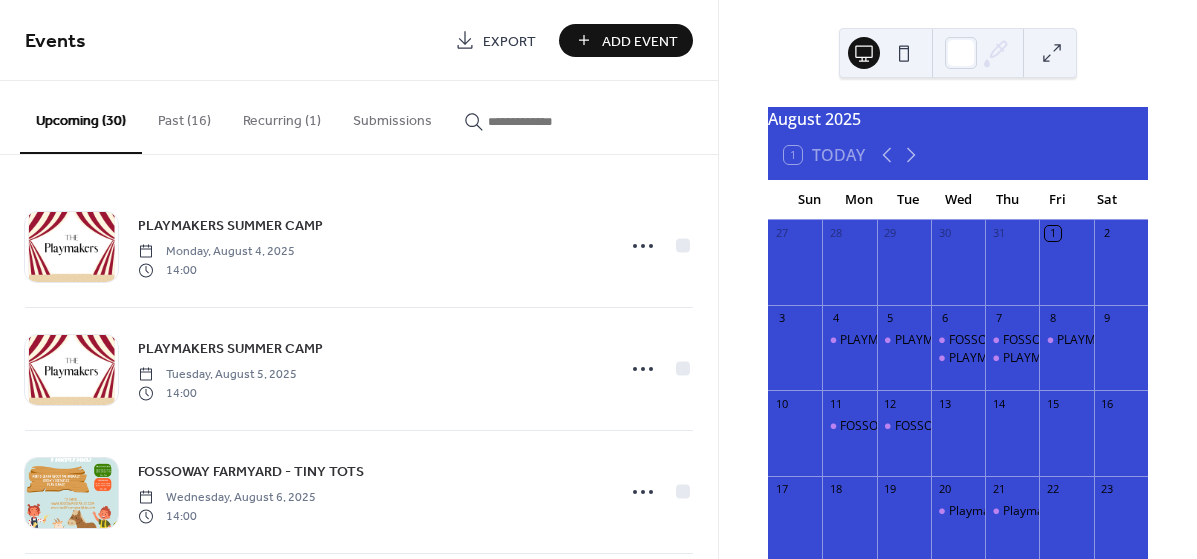 click on "Add Event" at bounding box center [640, 41] 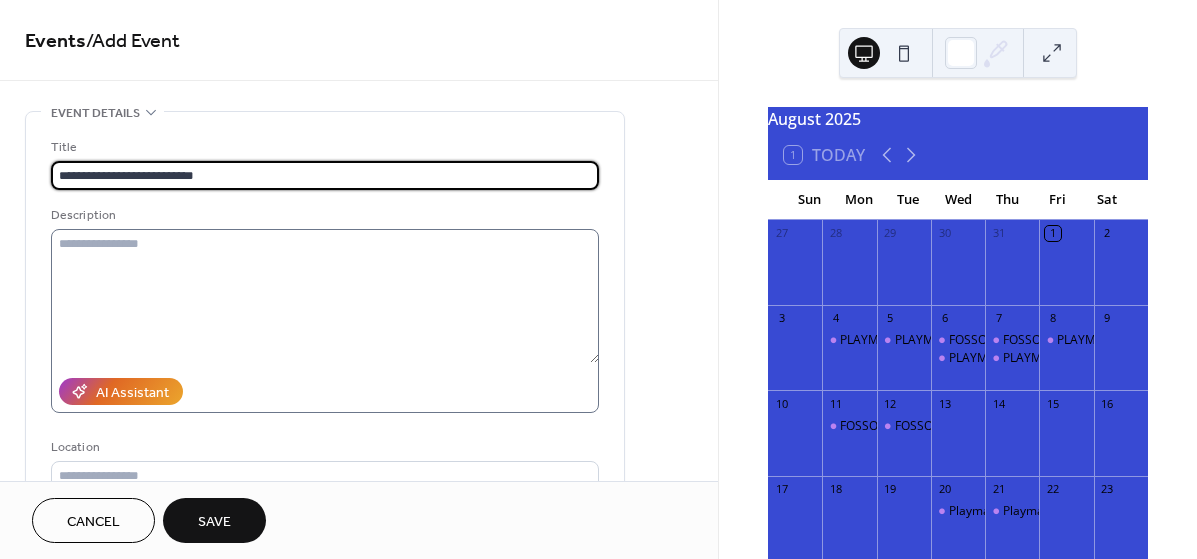 type on "**********" 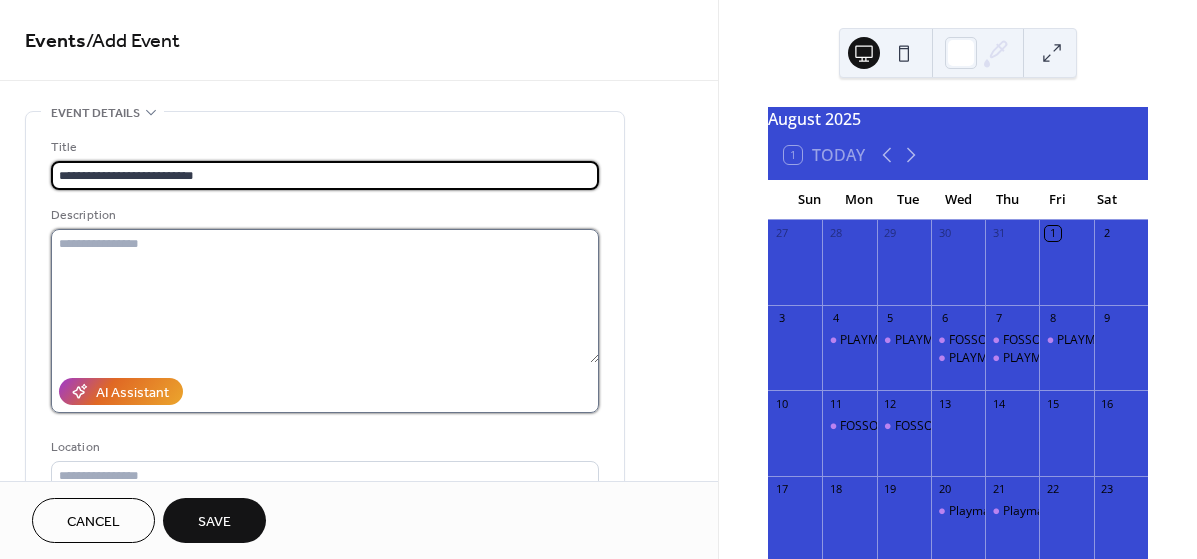 click at bounding box center (325, 296) 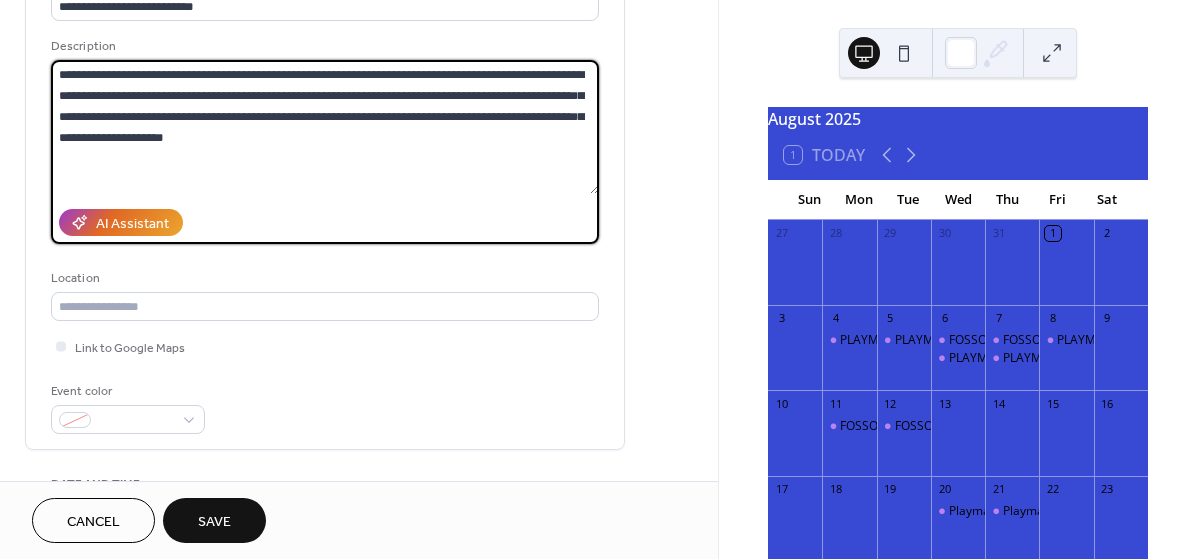 scroll, scrollTop: 183, scrollLeft: 0, axis: vertical 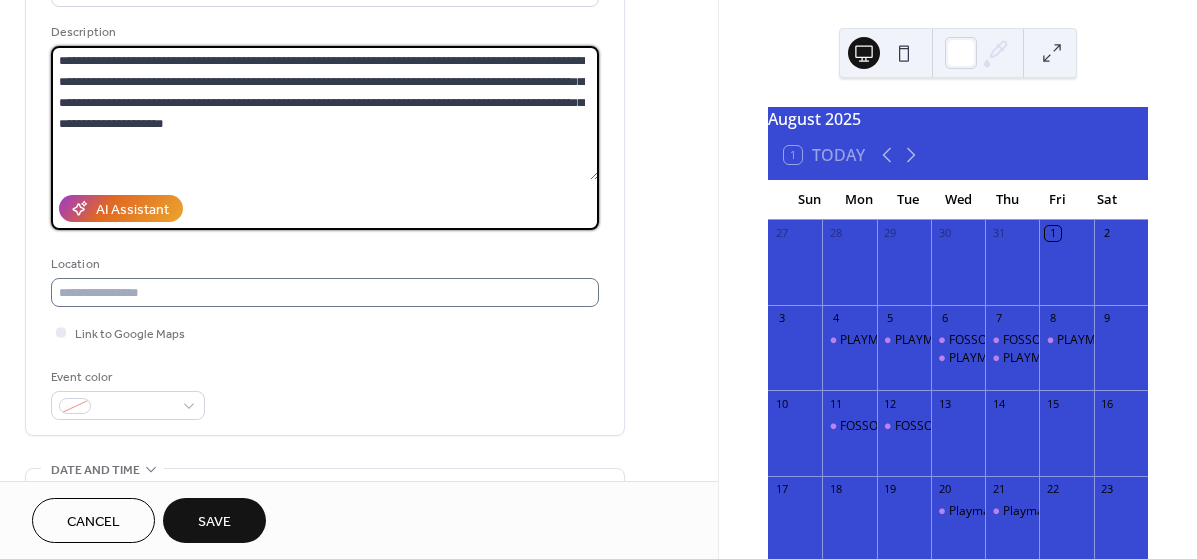 type on "**********" 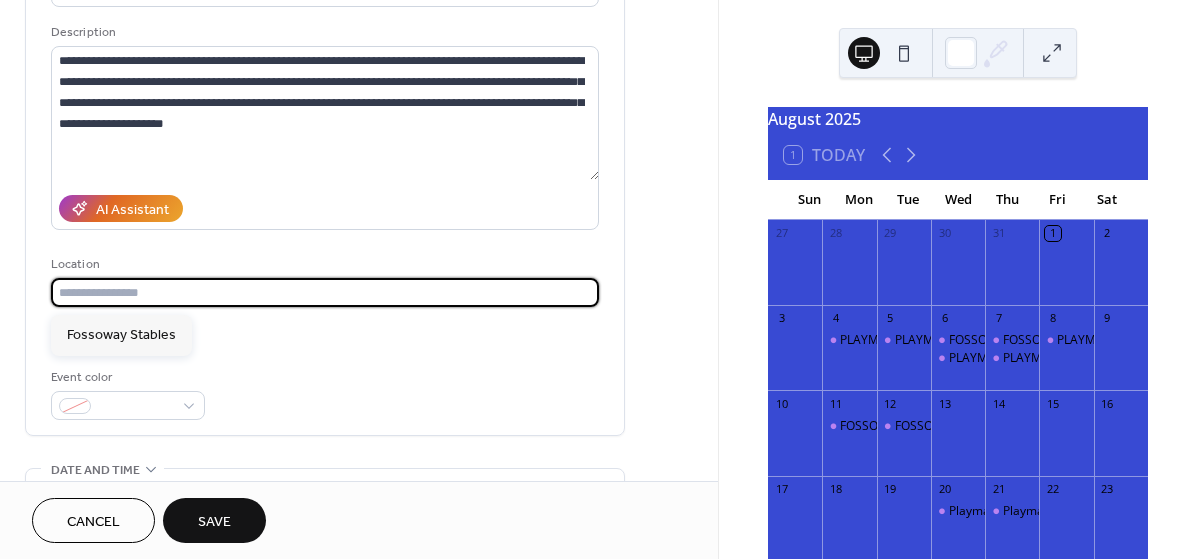 click at bounding box center (325, 292) 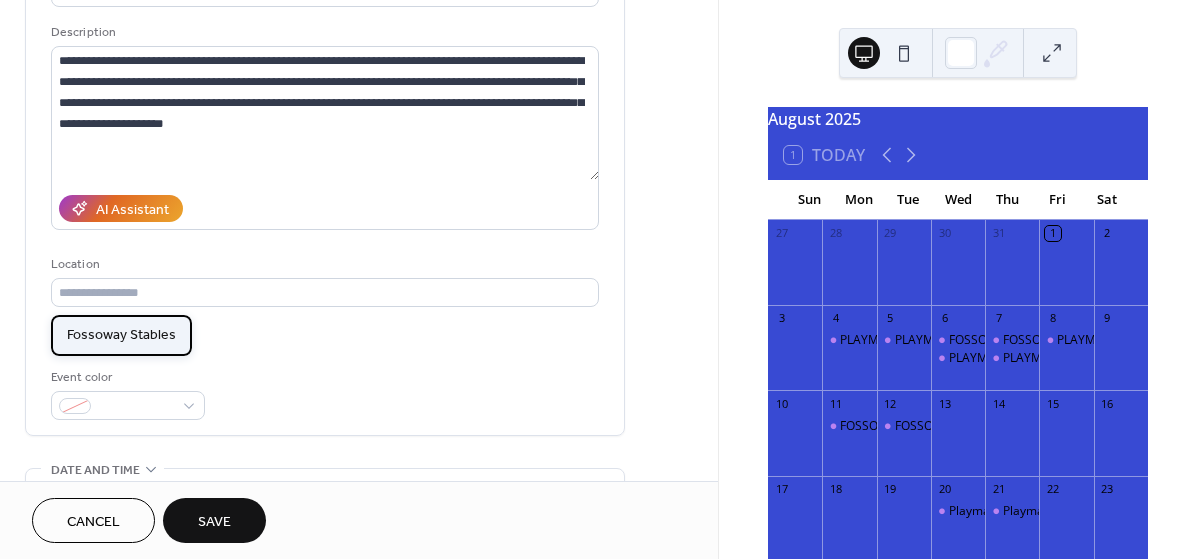 click on "Fossoway Stables" at bounding box center [121, 335] 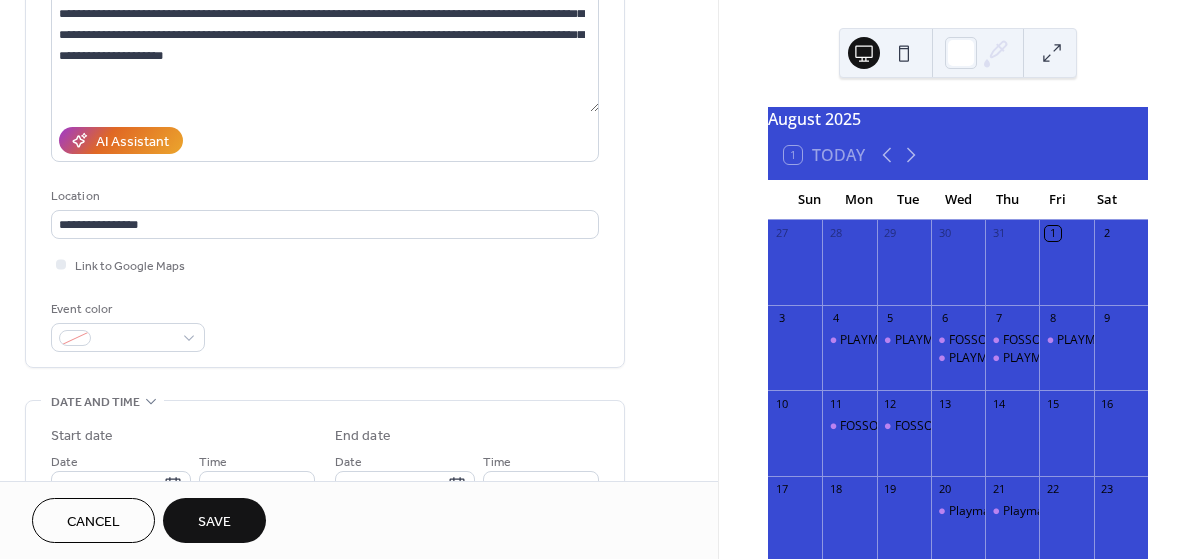 scroll, scrollTop: 343, scrollLeft: 0, axis: vertical 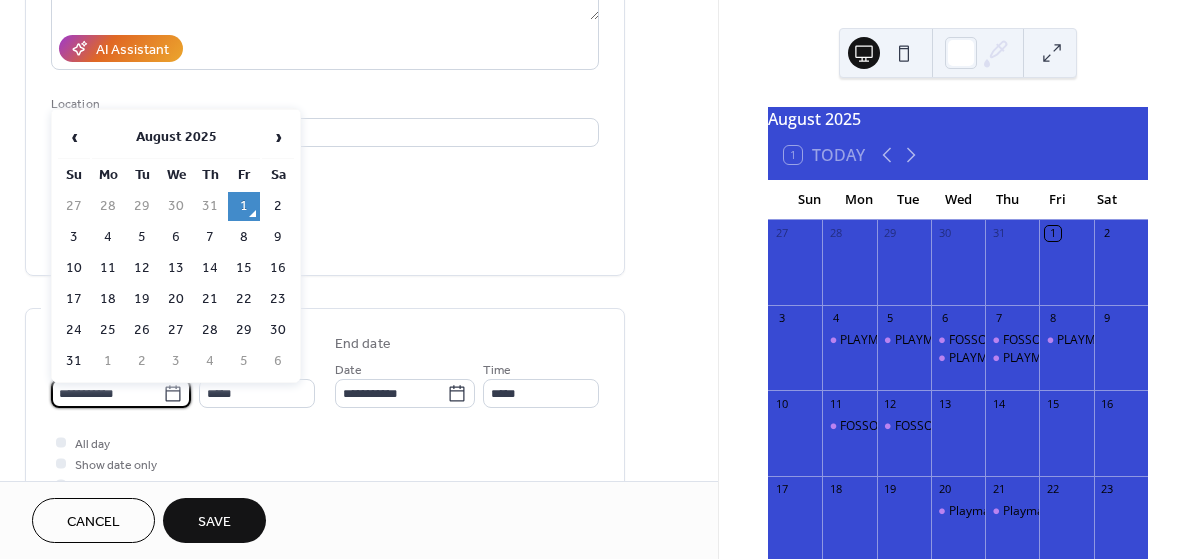 click on "**********" at bounding box center (107, 393) 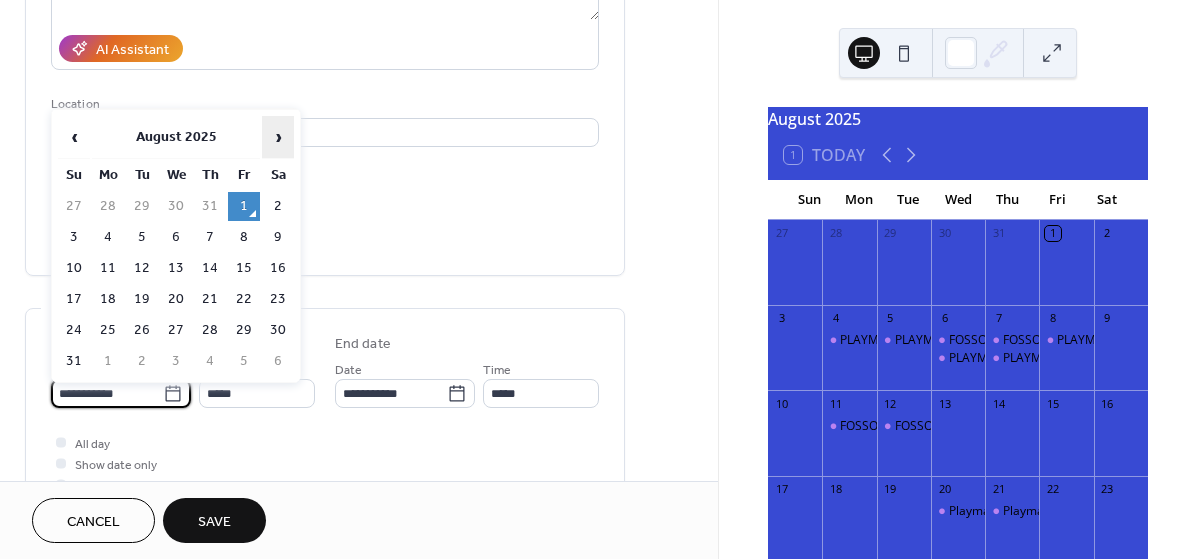 click on "›" at bounding box center [278, 137] 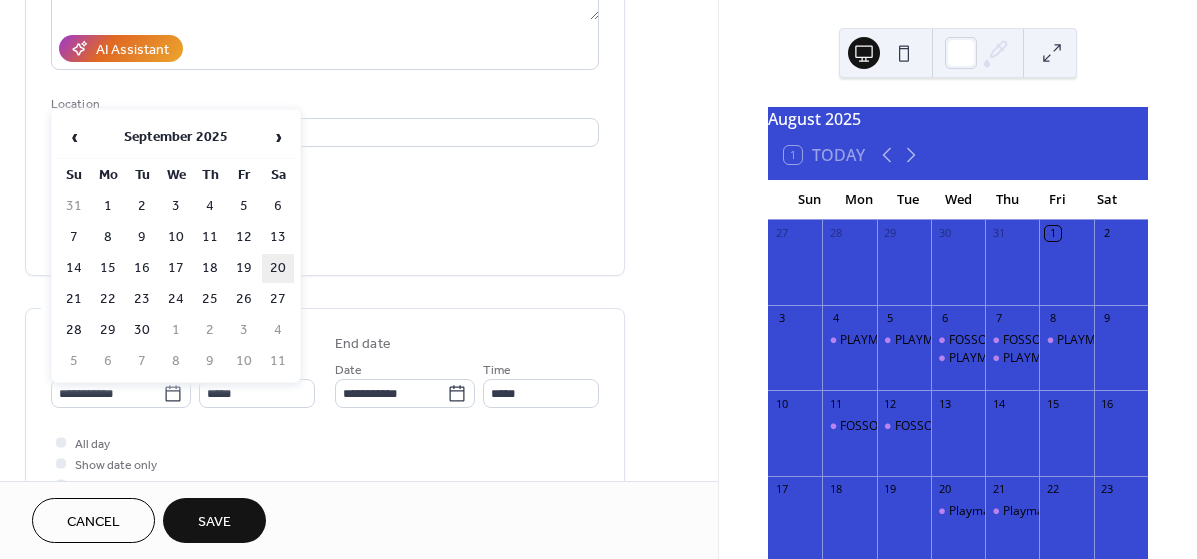 click on "20" at bounding box center (278, 268) 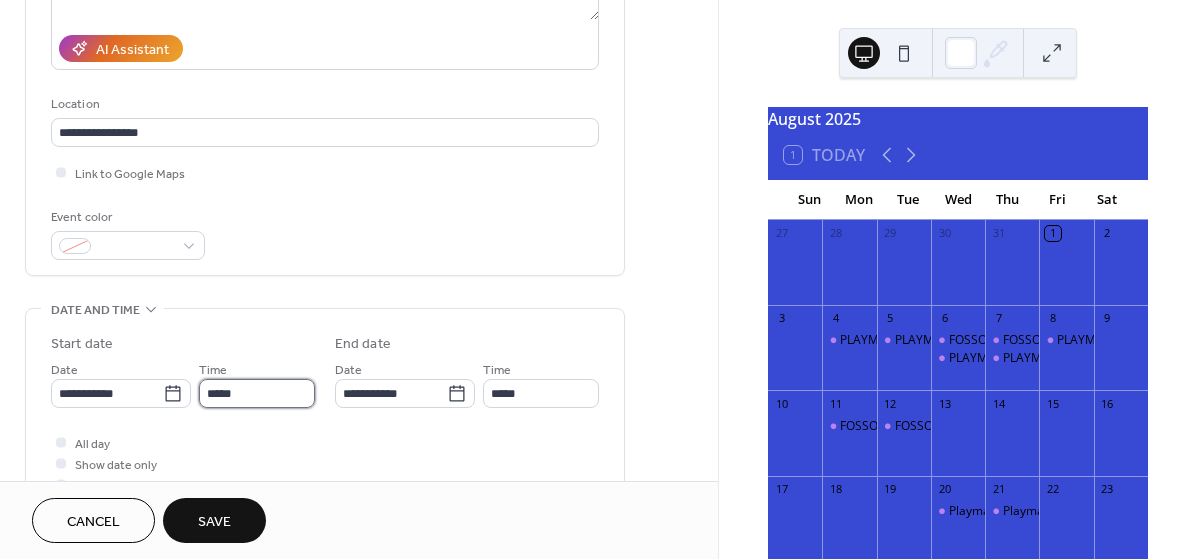 click on "*****" at bounding box center (257, 393) 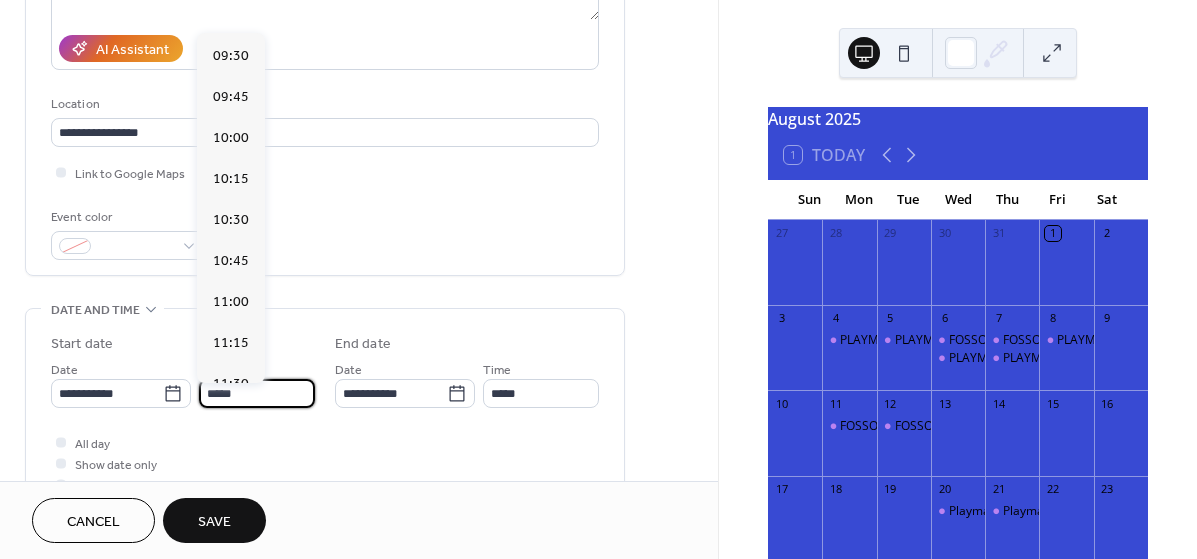 scroll, scrollTop: 1550, scrollLeft: 0, axis: vertical 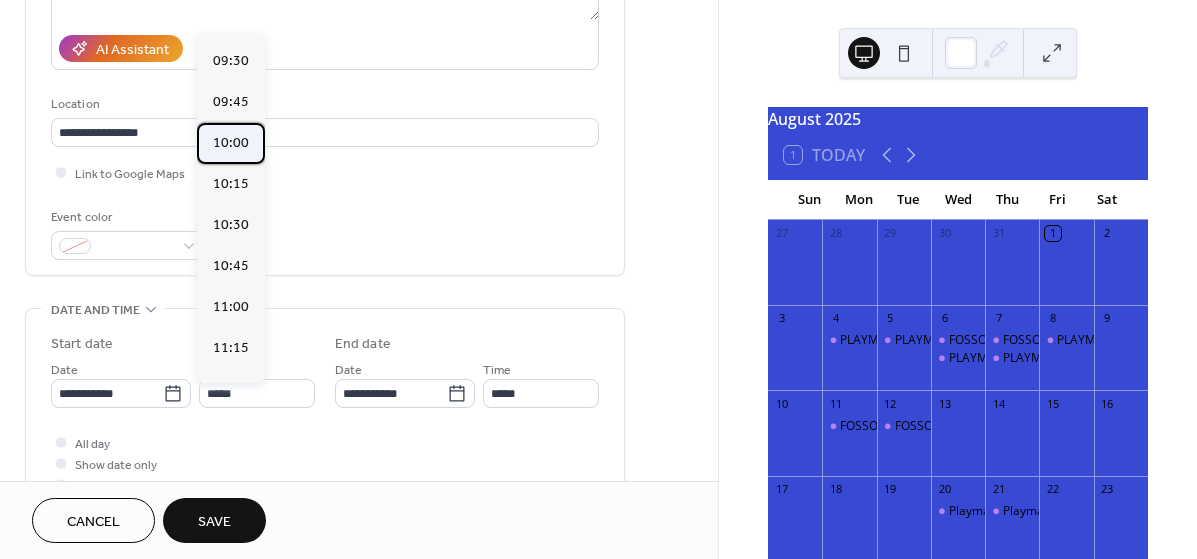 click on "10:00" at bounding box center (231, 143) 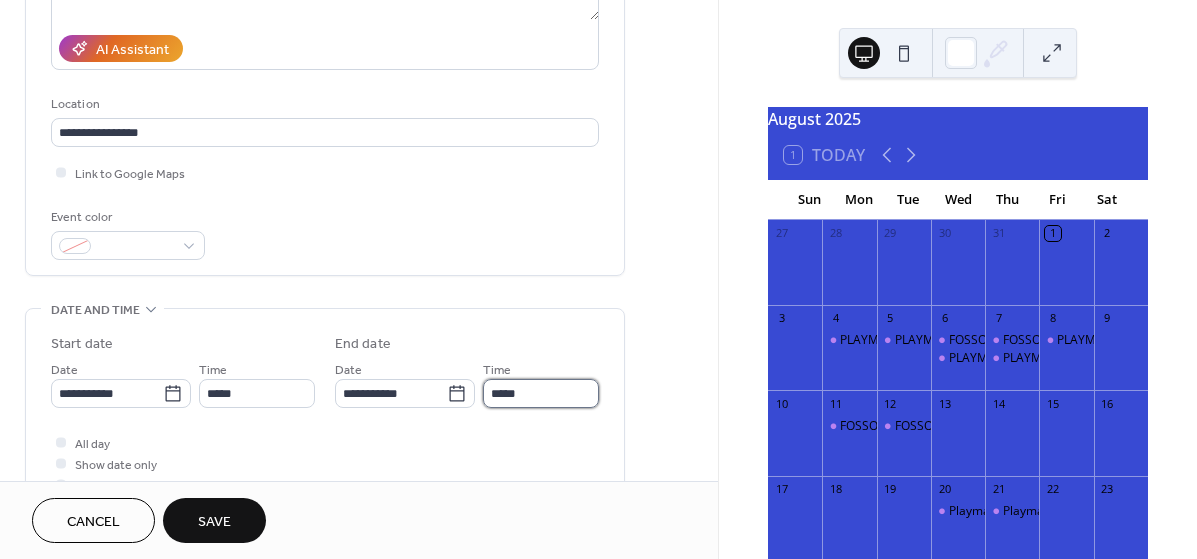 click on "*****" at bounding box center (541, 393) 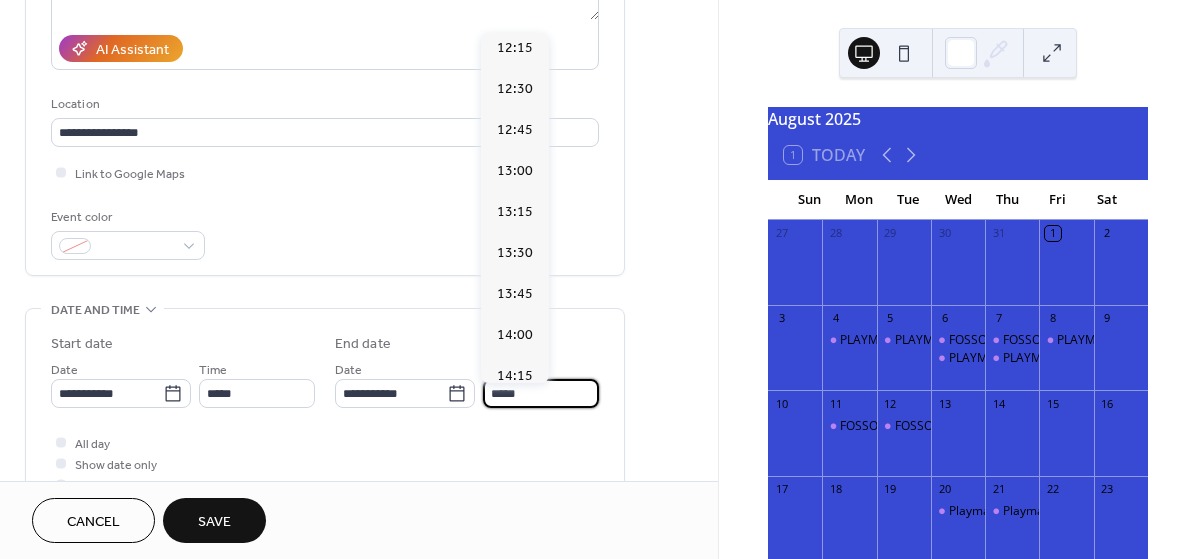 scroll, scrollTop: 367, scrollLeft: 0, axis: vertical 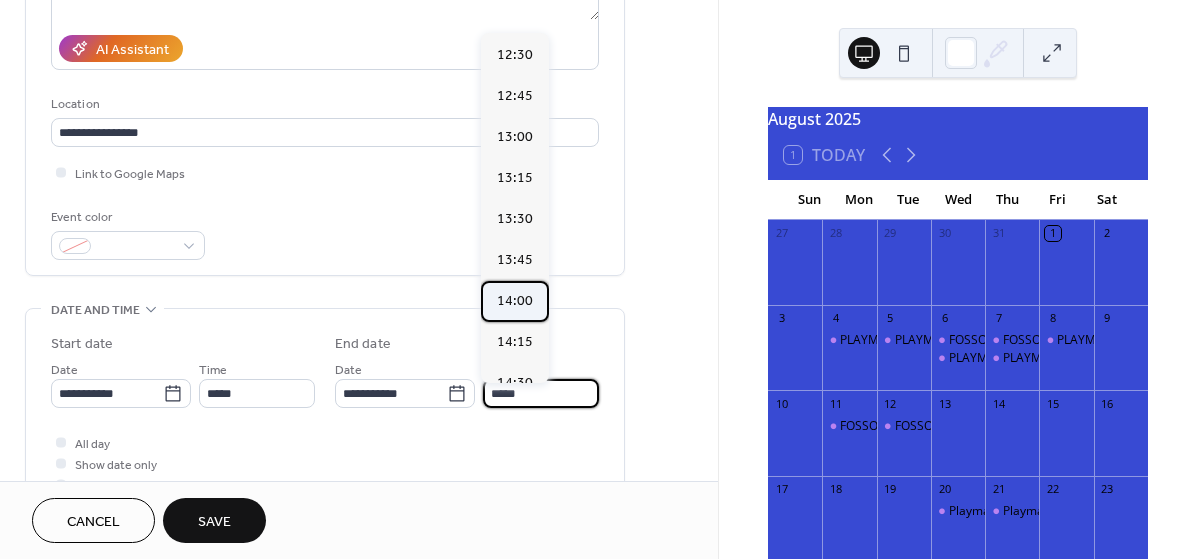 click on "14:00" at bounding box center [515, 301] 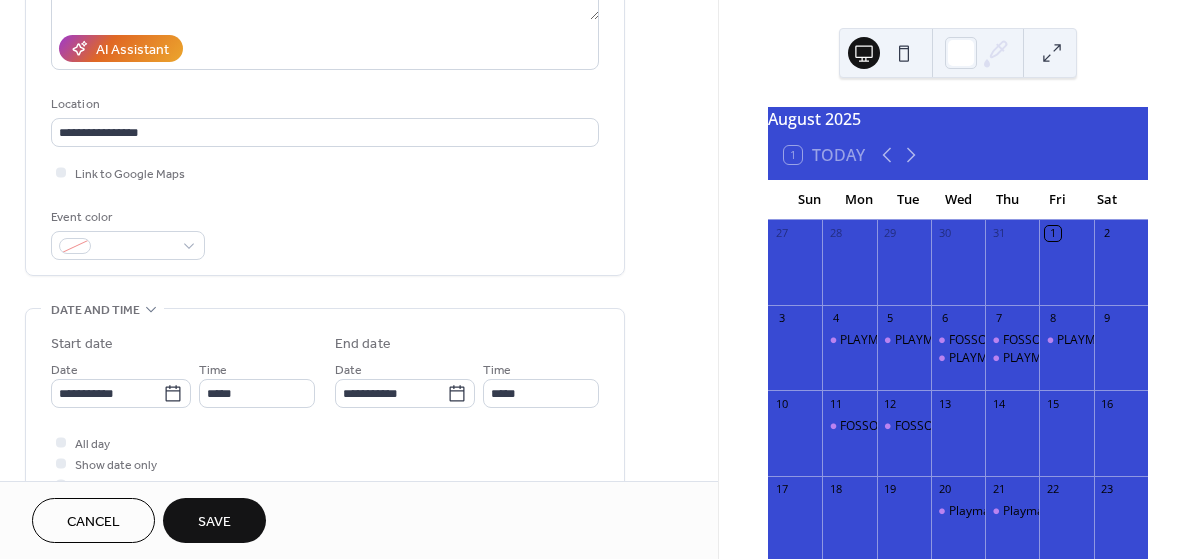 type on "*****" 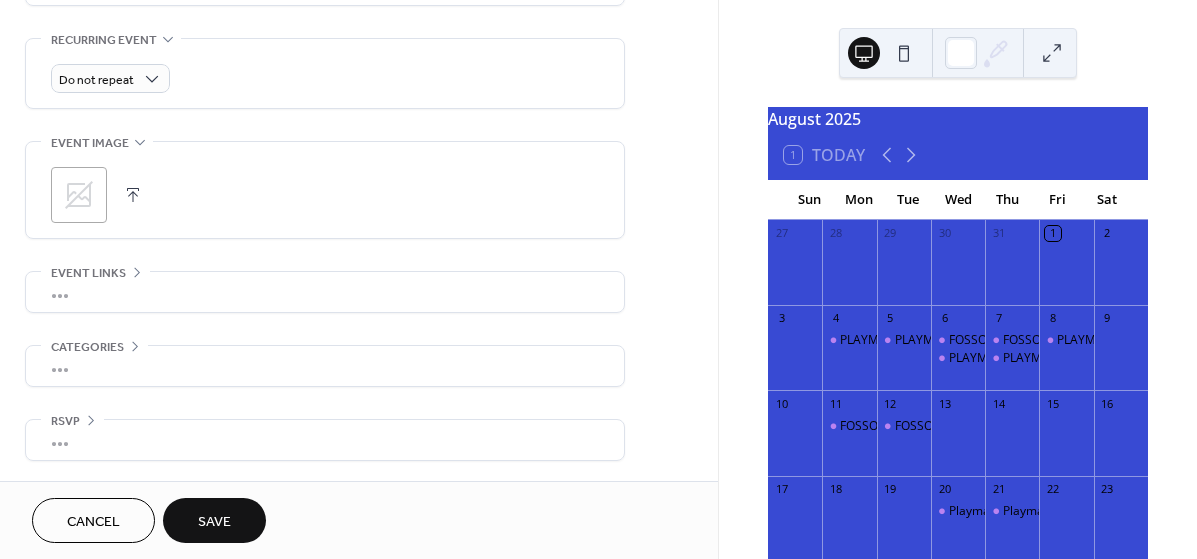 scroll, scrollTop: 854, scrollLeft: 0, axis: vertical 